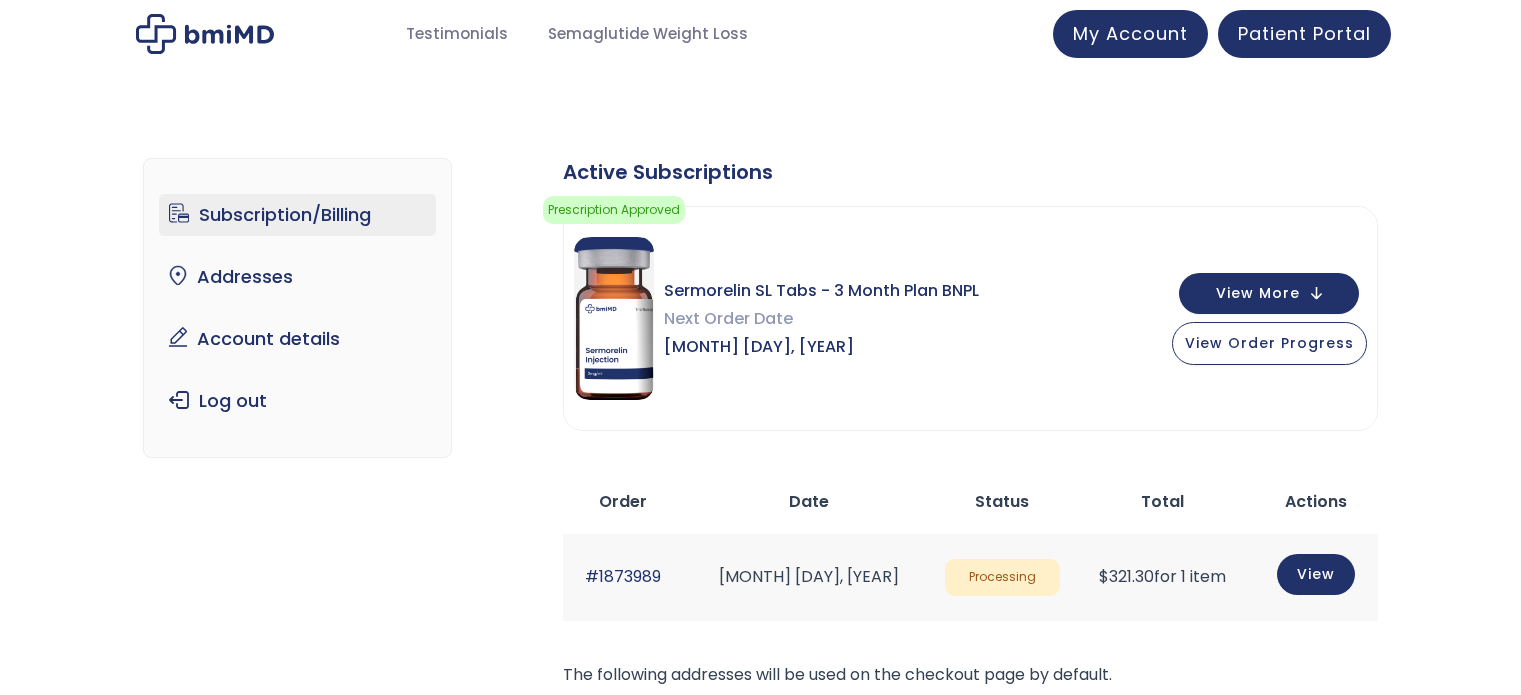 scroll, scrollTop: 0, scrollLeft: 0, axis: both 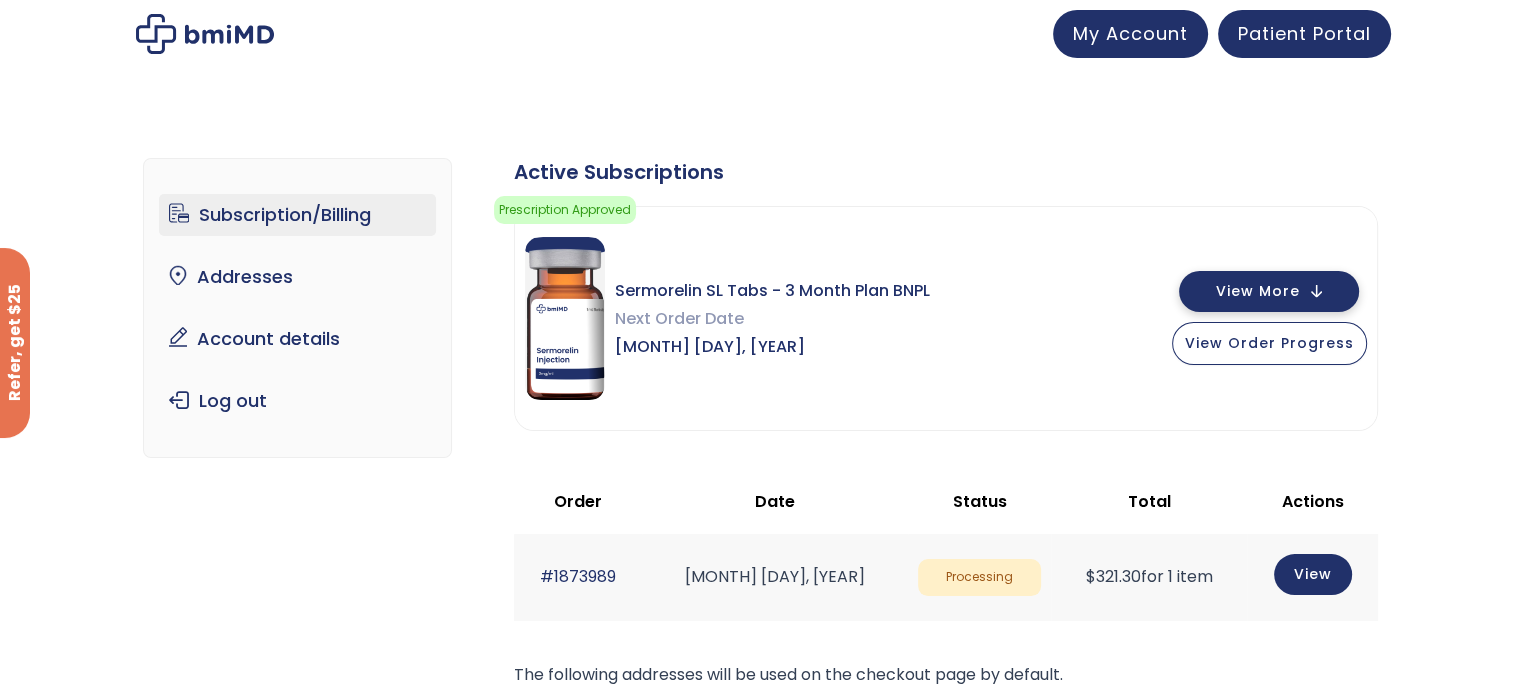 click on "View More" at bounding box center (1258, 291) 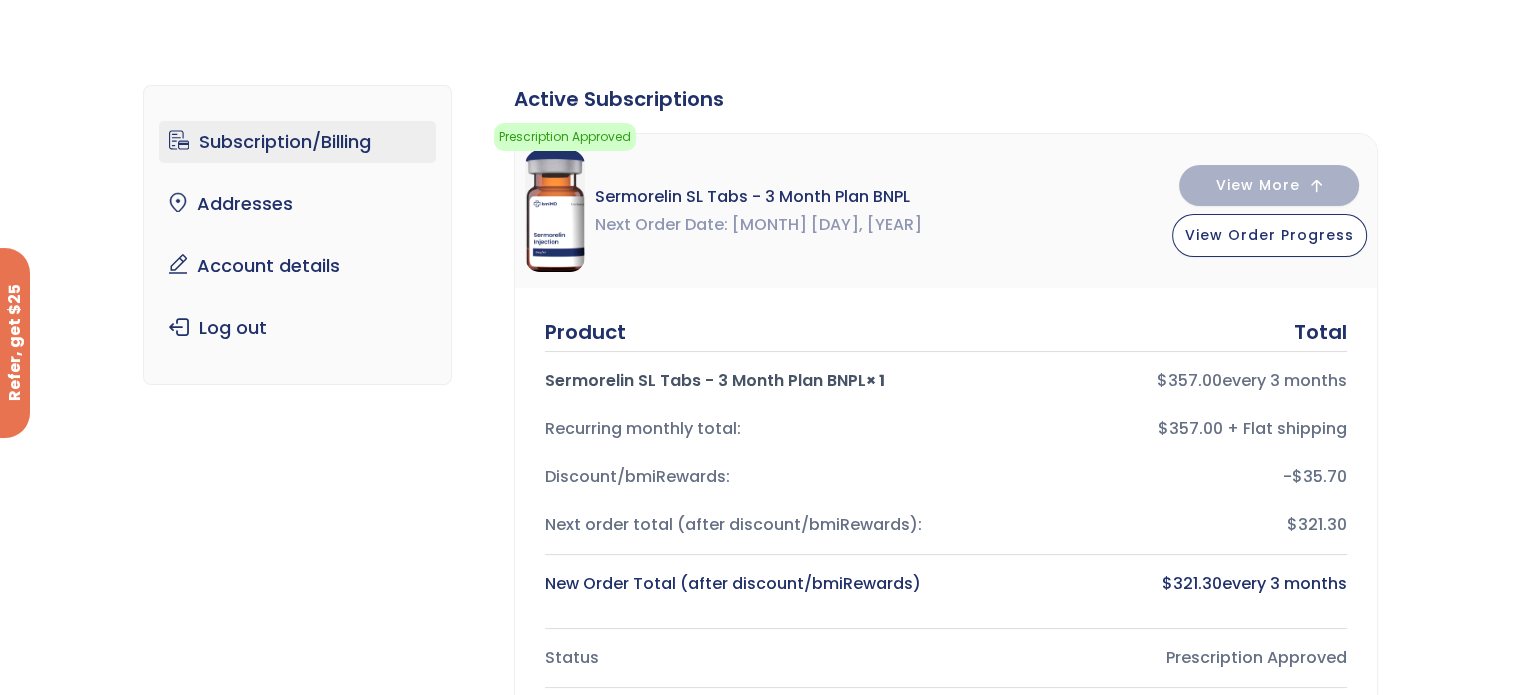 scroll, scrollTop: 0, scrollLeft: 0, axis: both 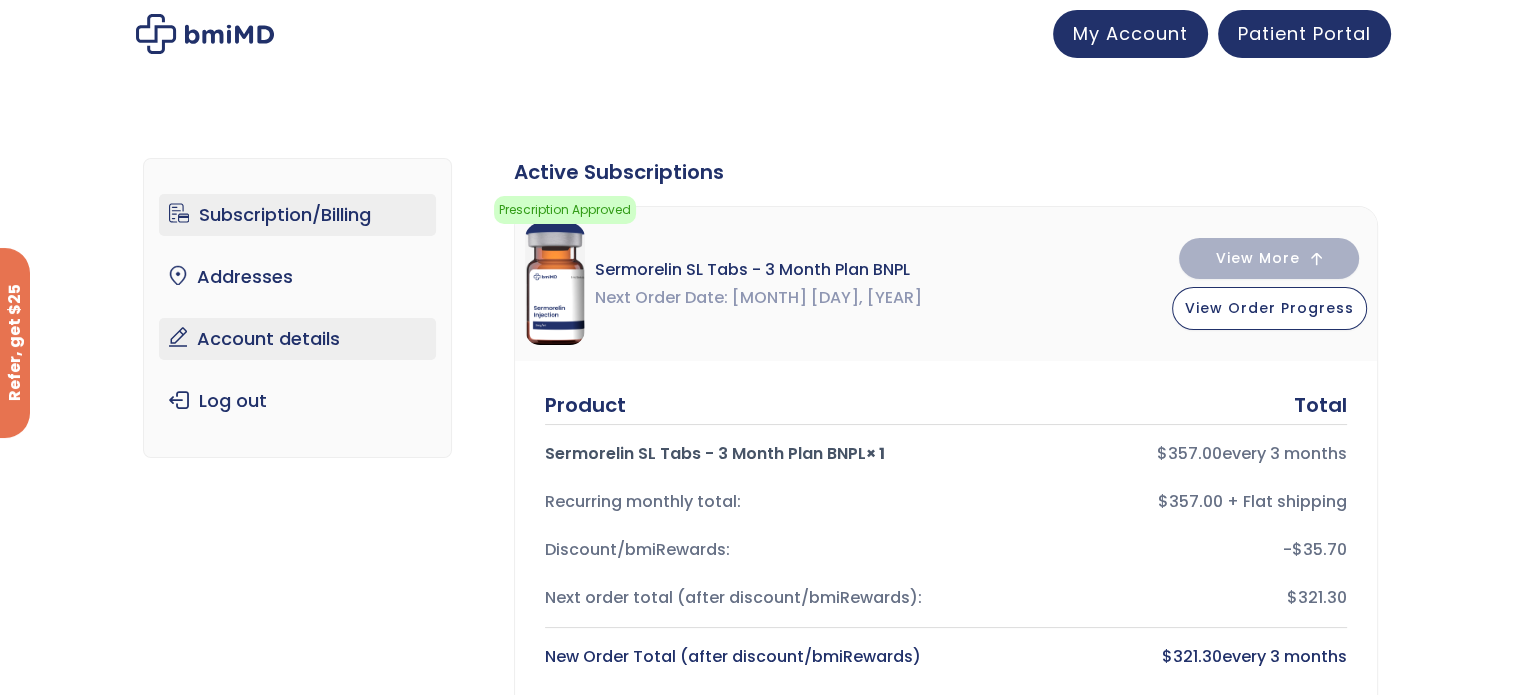 click on "Account details" at bounding box center (297, 339) 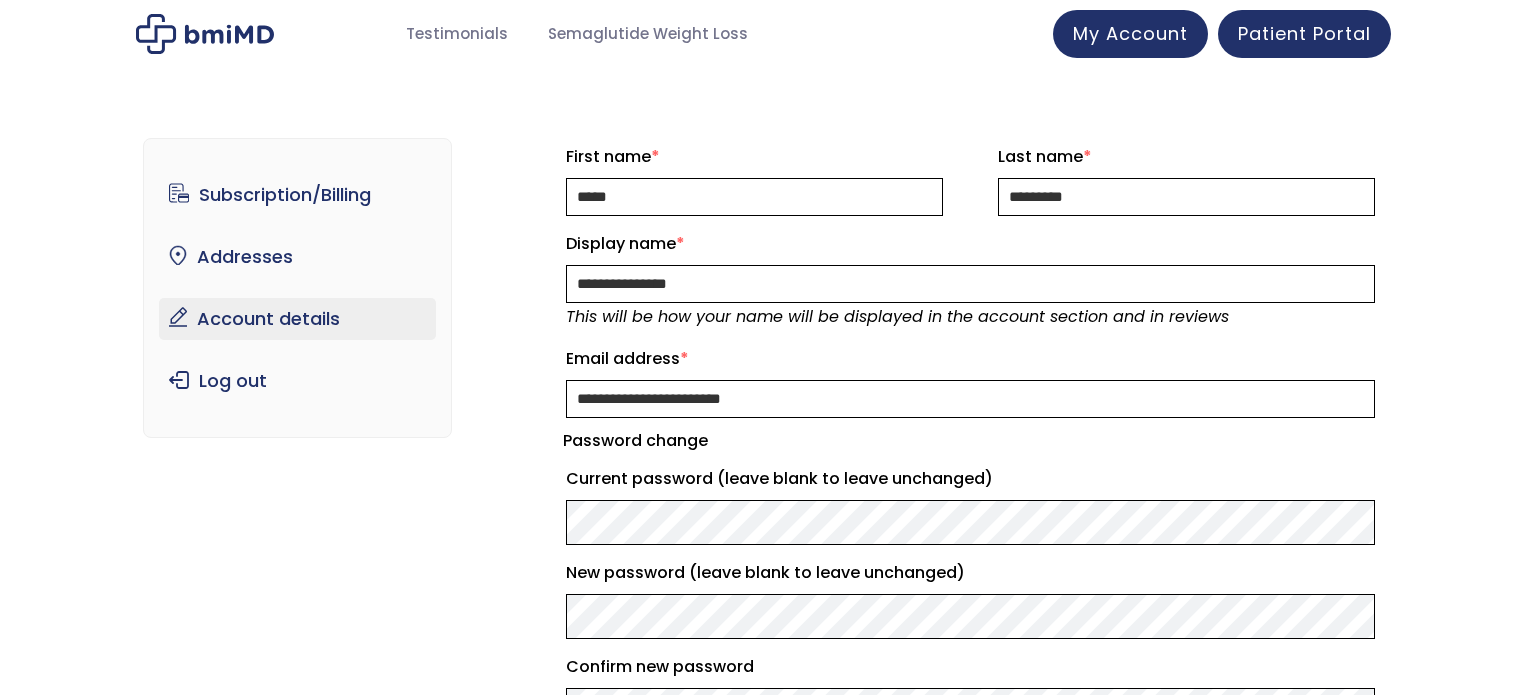 scroll, scrollTop: 0, scrollLeft: 0, axis: both 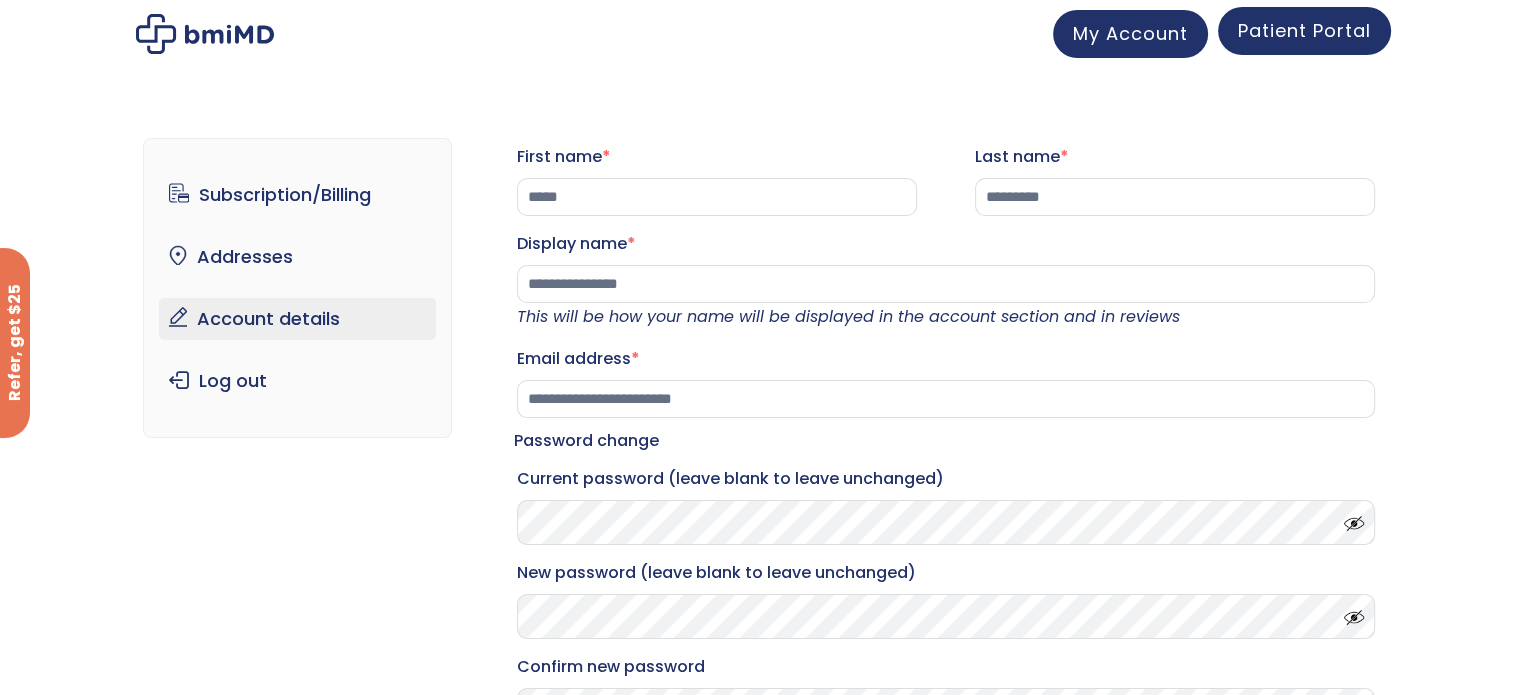 click on "Patient Portal" at bounding box center (1304, 30) 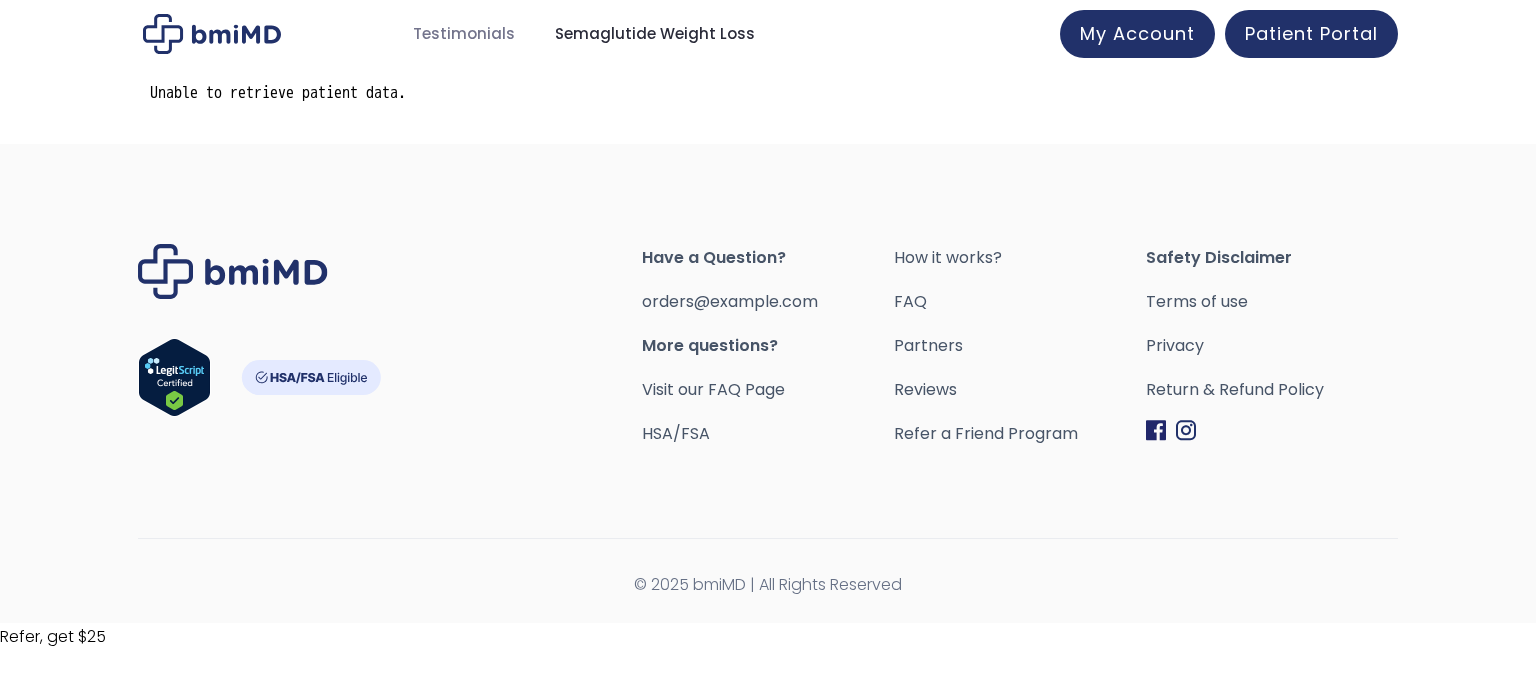 scroll, scrollTop: 0, scrollLeft: 0, axis: both 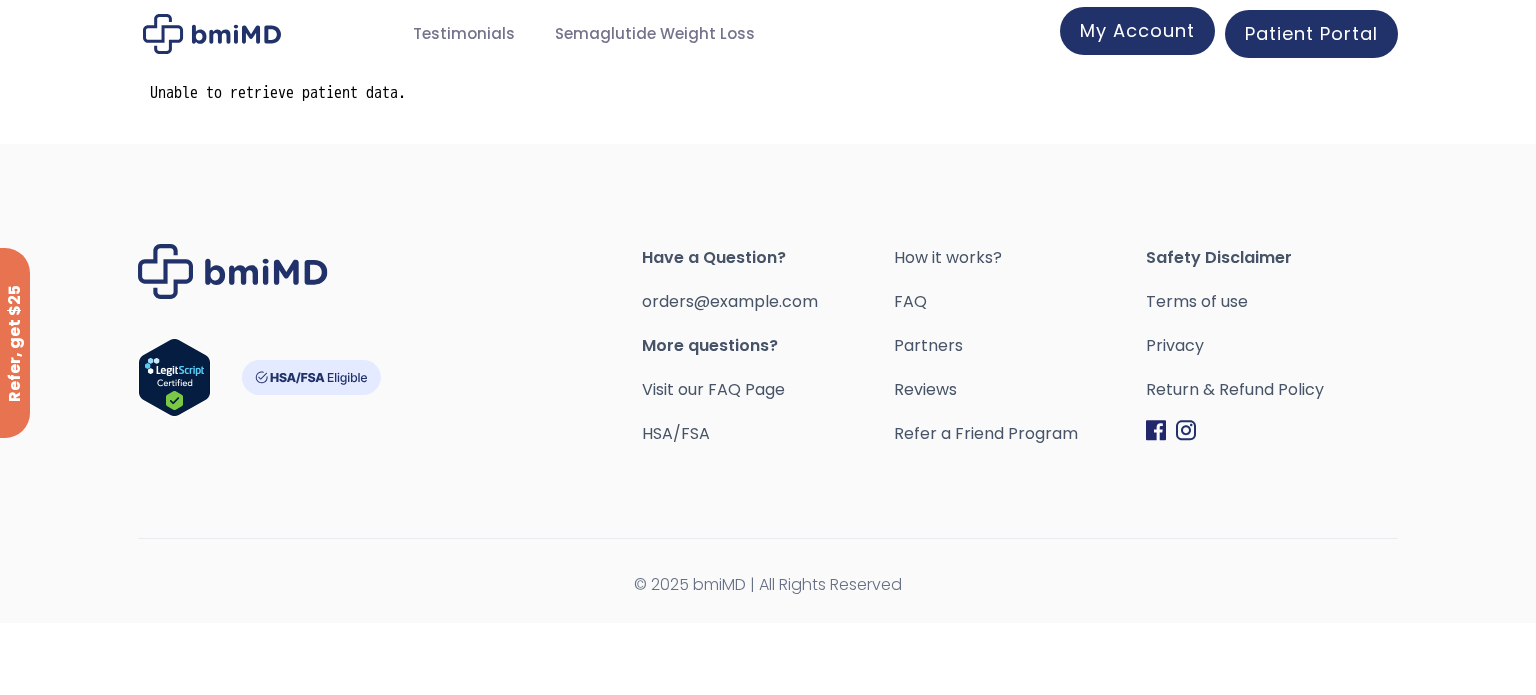 click on "My Account" at bounding box center (1137, 30) 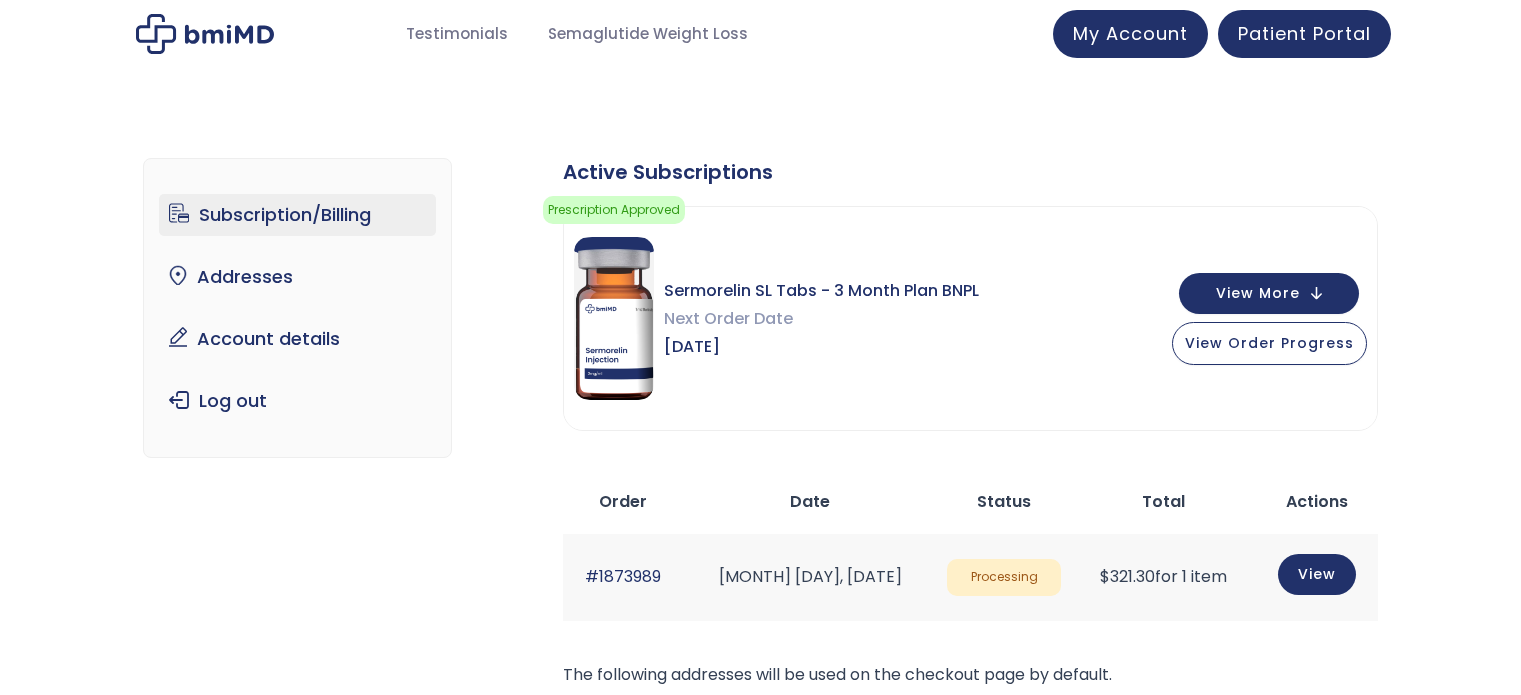 scroll, scrollTop: 0, scrollLeft: 0, axis: both 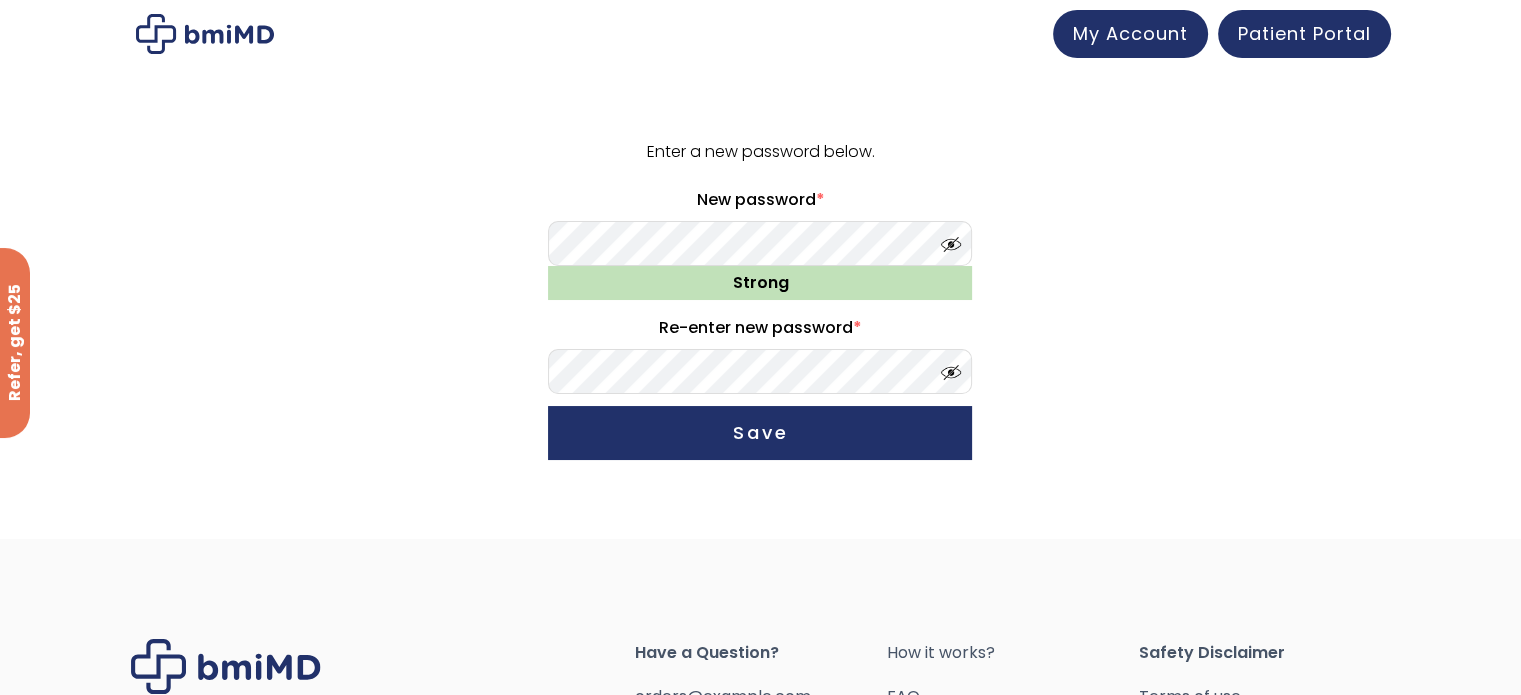 click on "Re-enter new password  *" at bounding box center (760, 353) 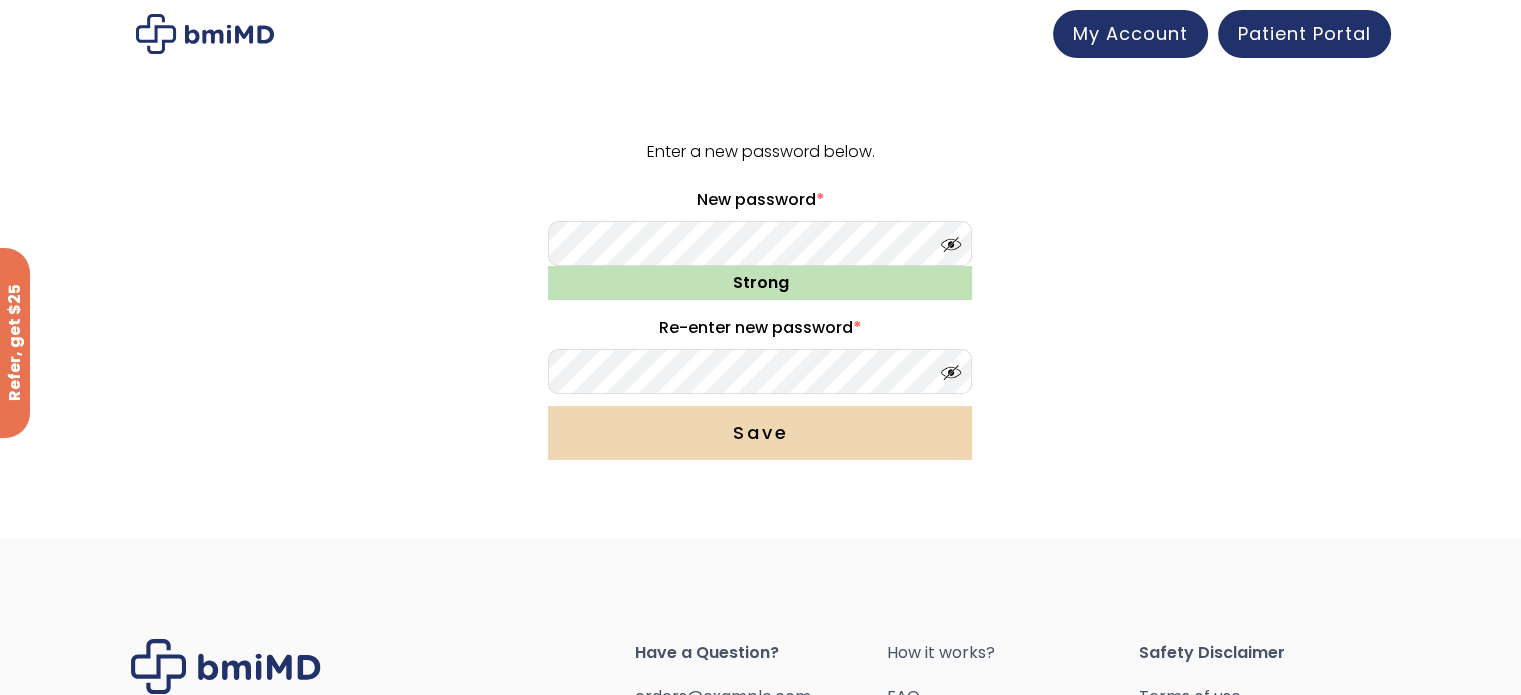 click on "Save" at bounding box center [760, 433] 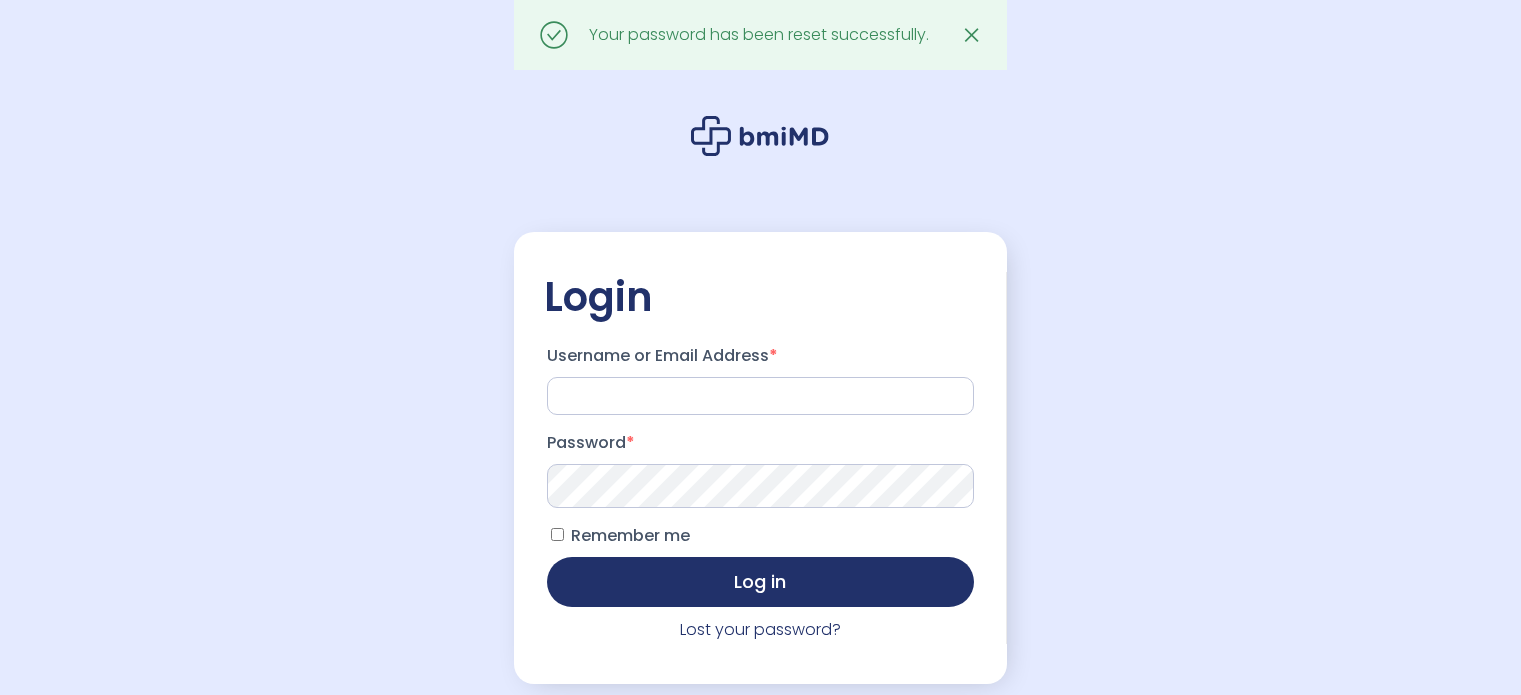 scroll, scrollTop: 0, scrollLeft: 0, axis: both 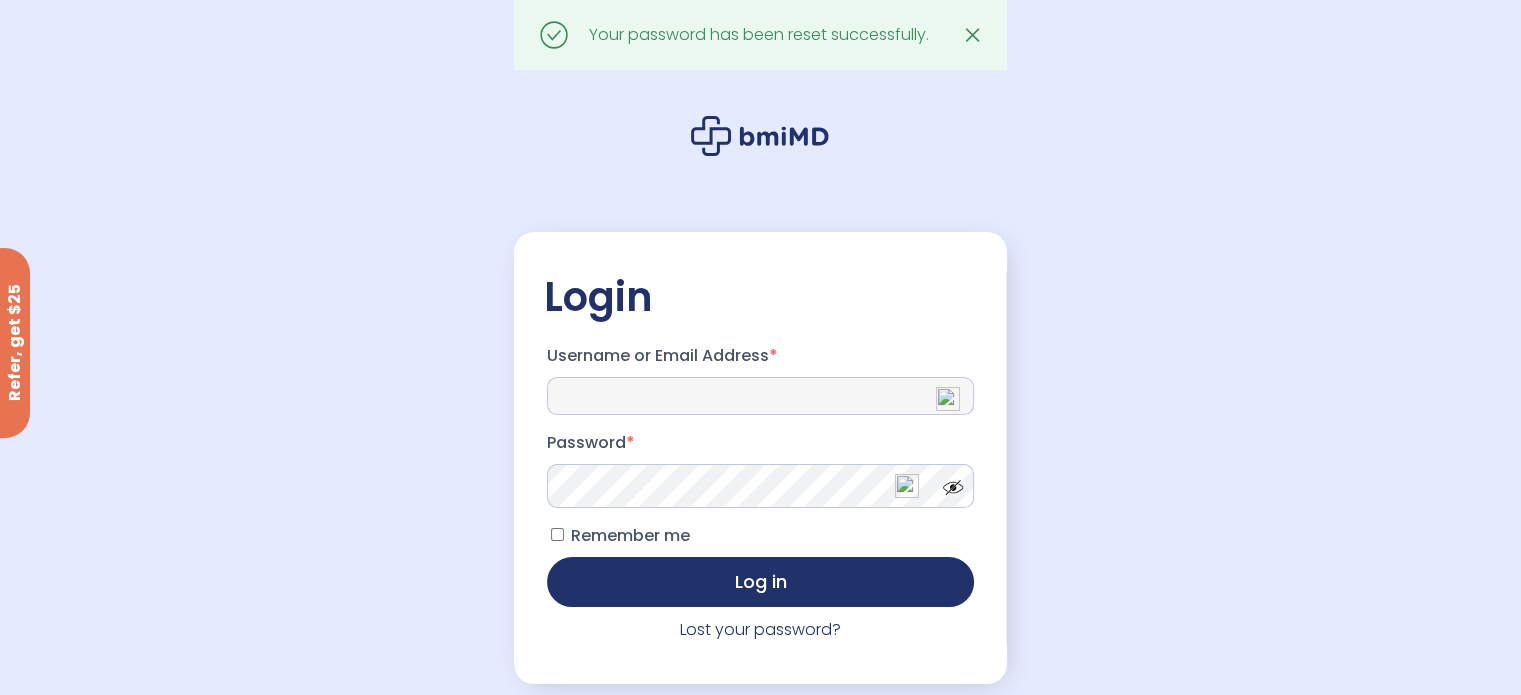 click on "Username or Email Address  *" at bounding box center [760, 396] 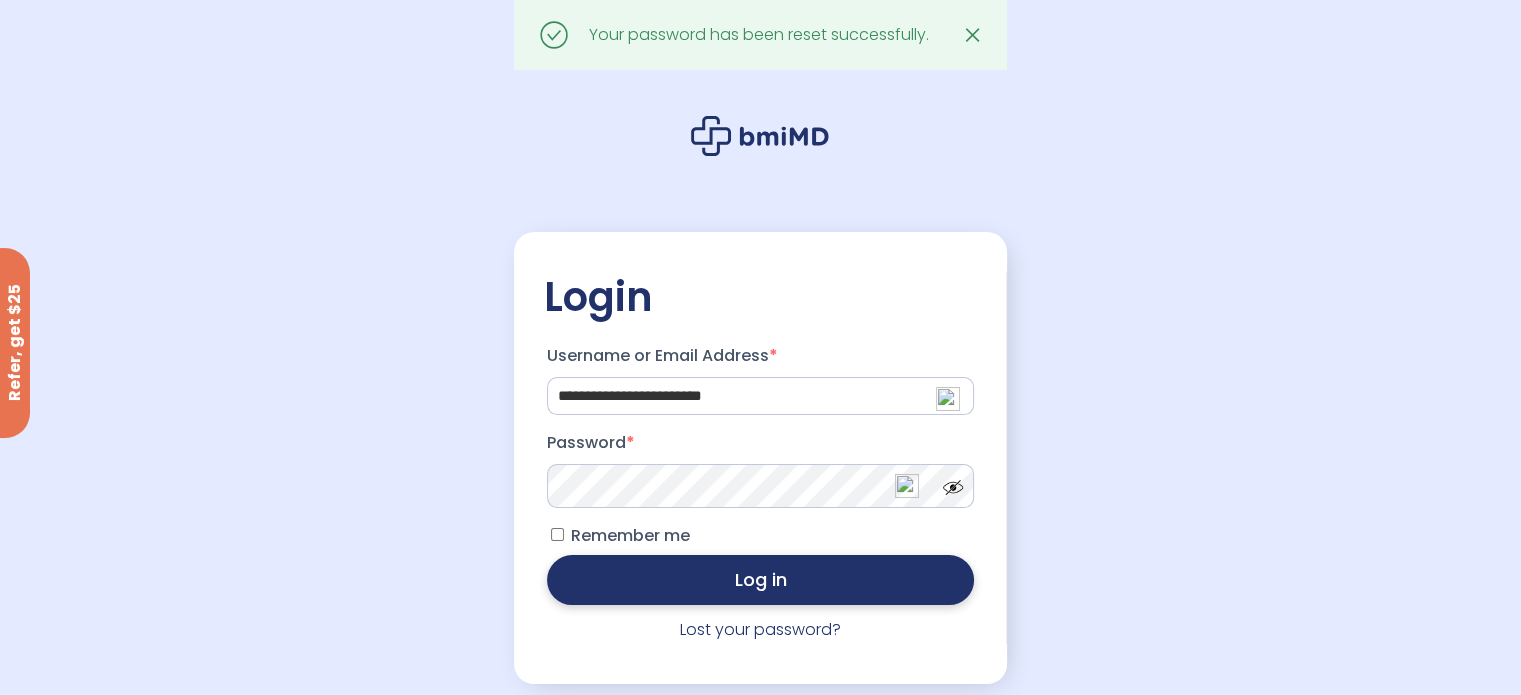 click on "Log in" at bounding box center [760, 580] 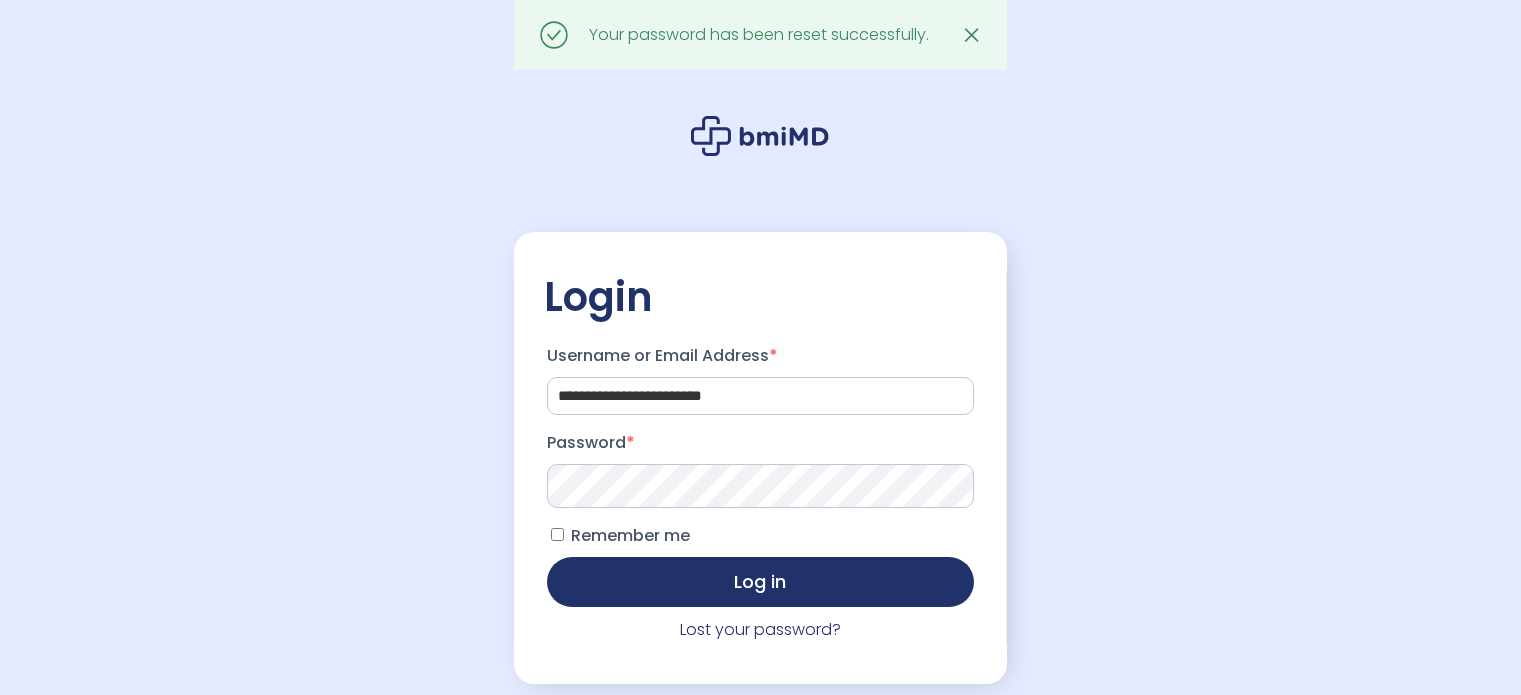 scroll, scrollTop: 0, scrollLeft: 0, axis: both 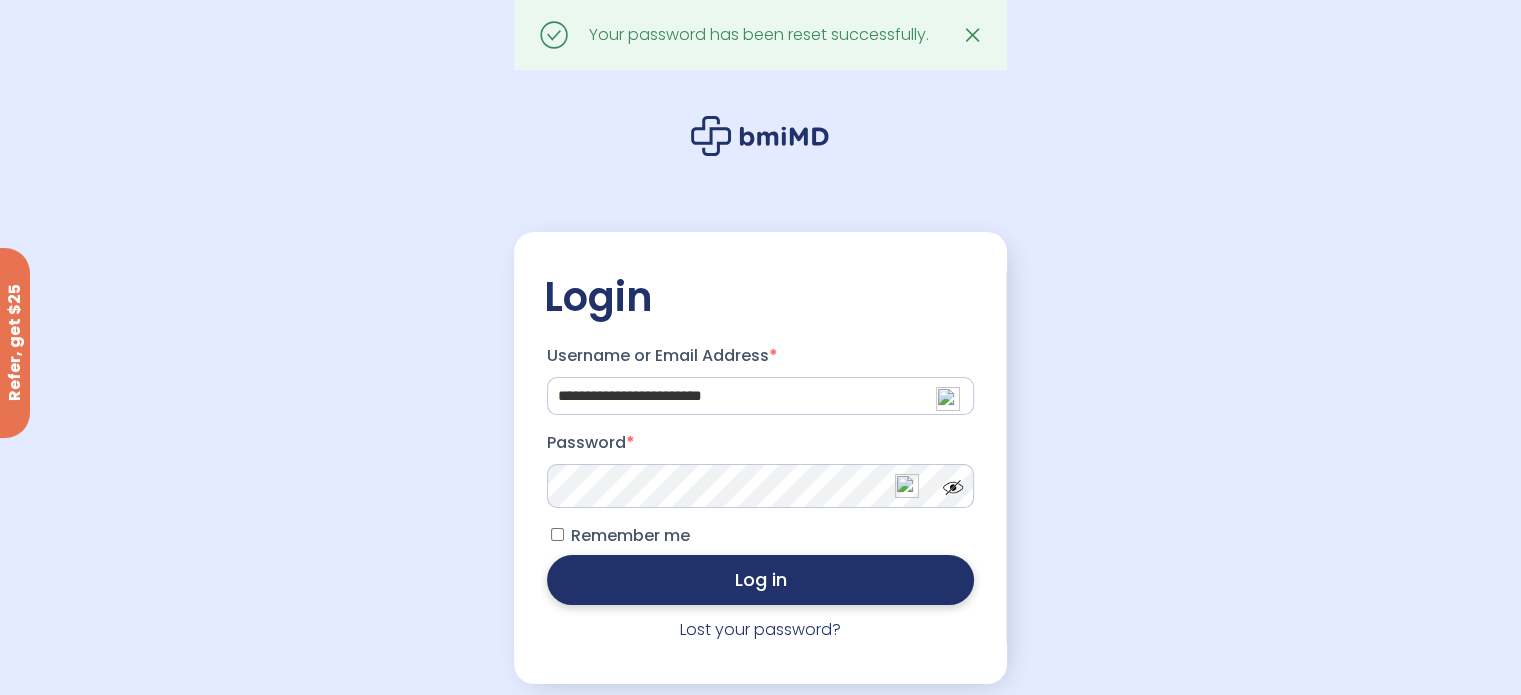 click on "Log in" at bounding box center [760, 580] 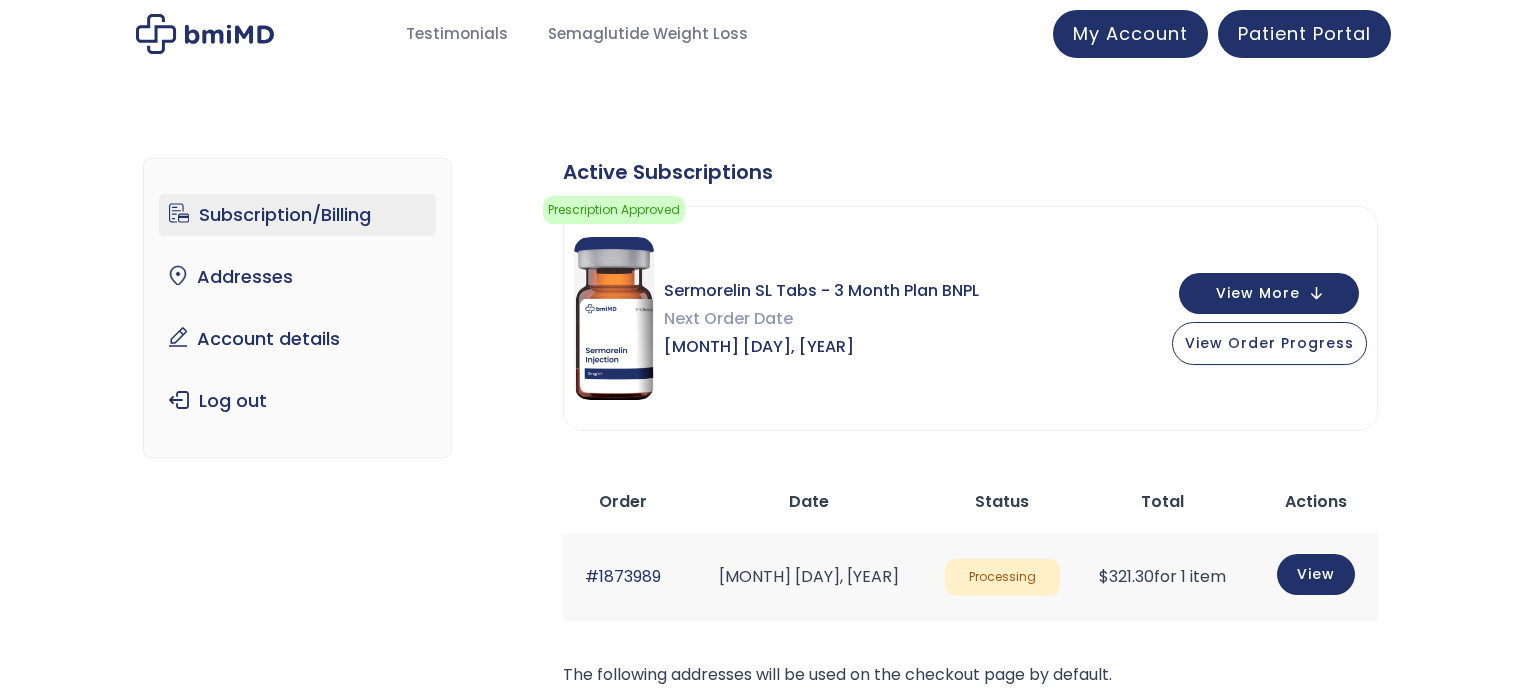 scroll, scrollTop: 0, scrollLeft: 0, axis: both 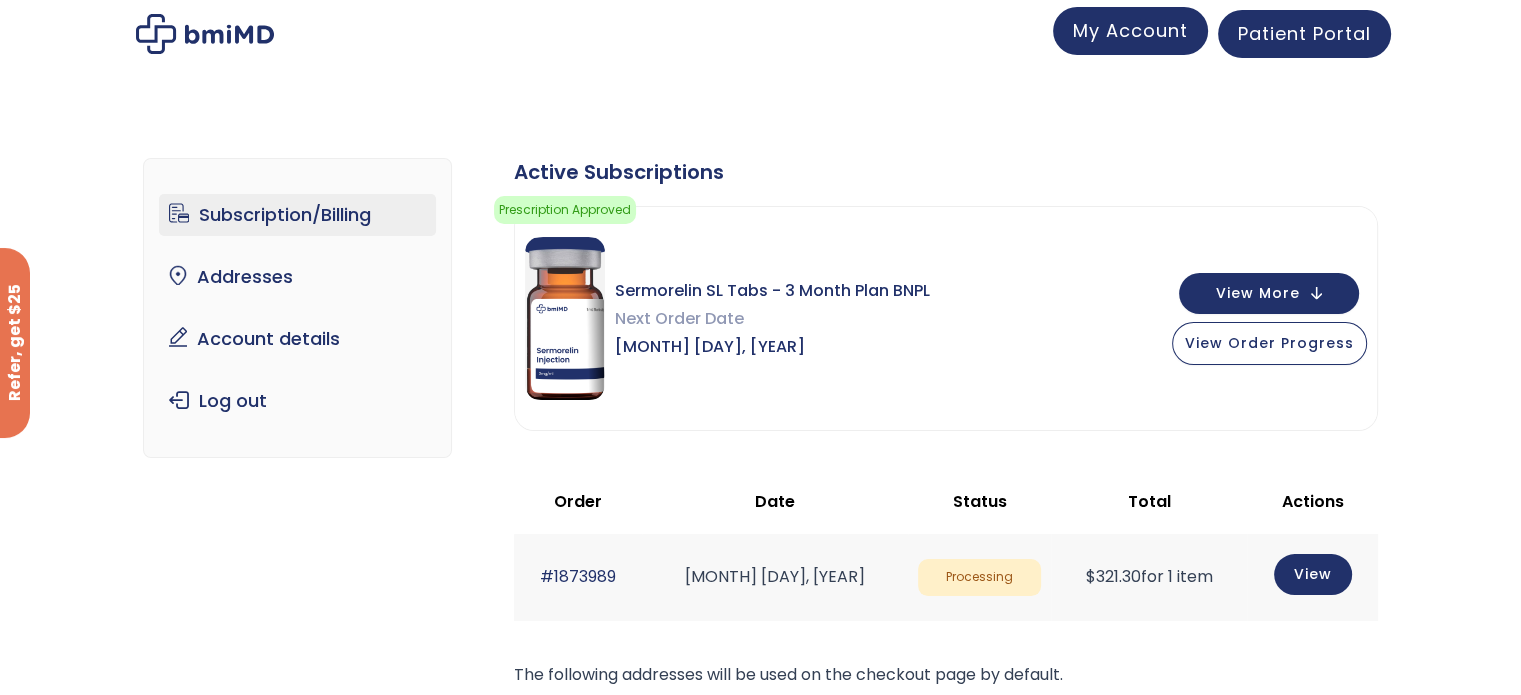 click on "My Account" at bounding box center (1130, 30) 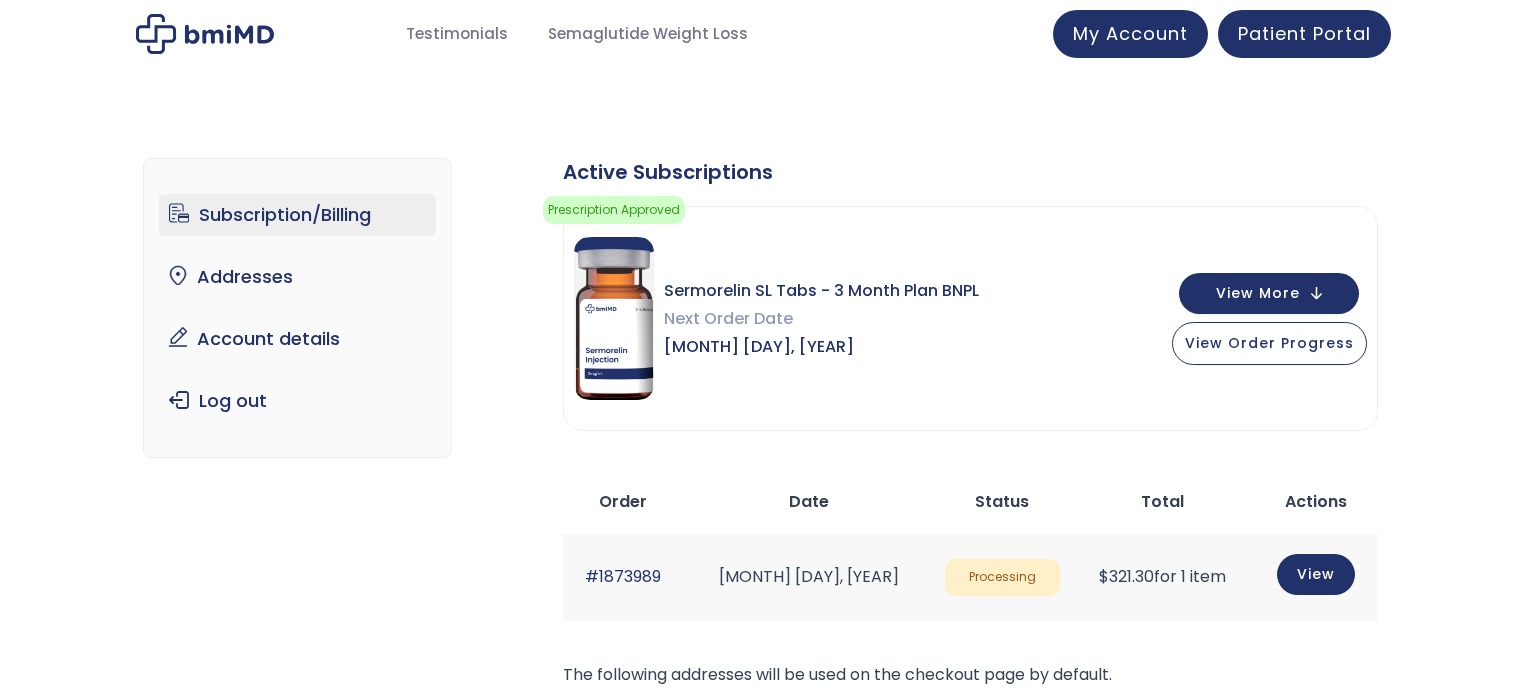 scroll, scrollTop: 0, scrollLeft: 0, axis: both 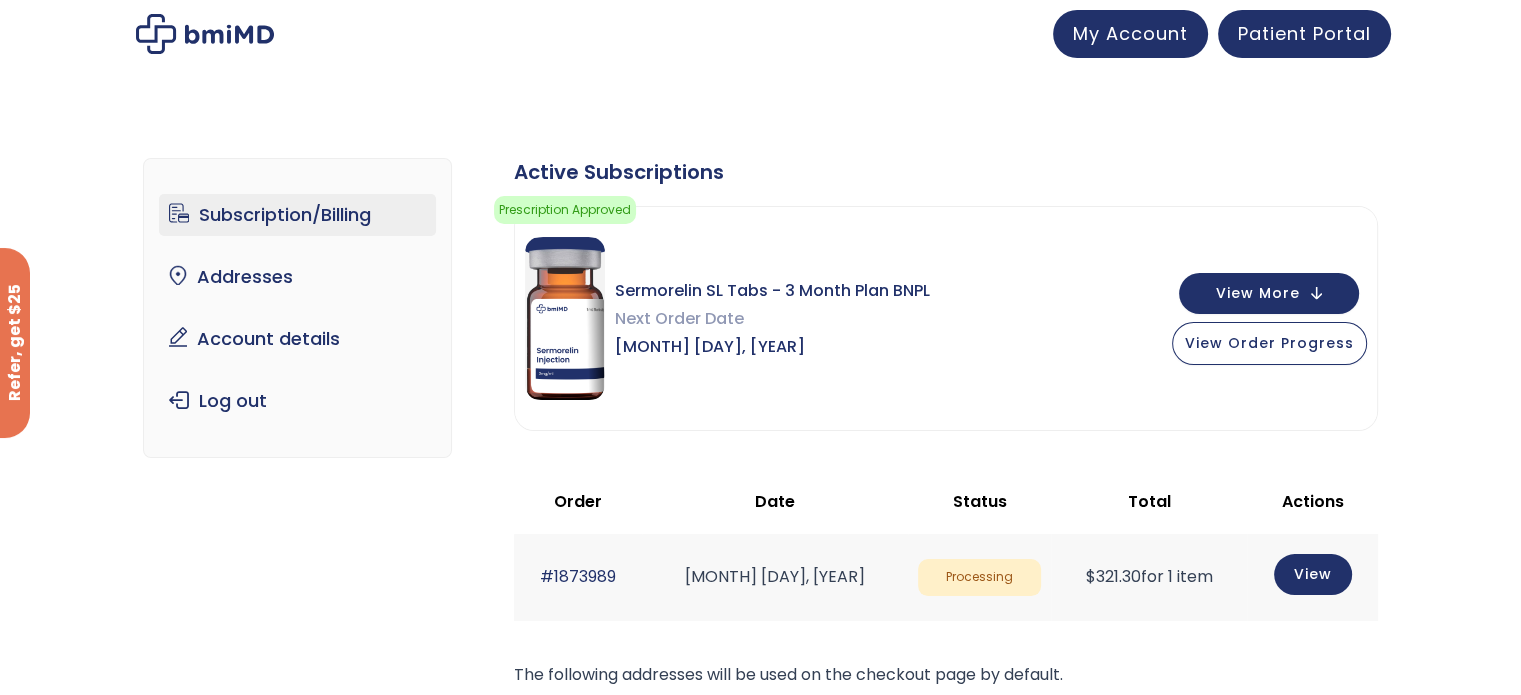 click on "My Account" at bounding box center (1130, 33) 